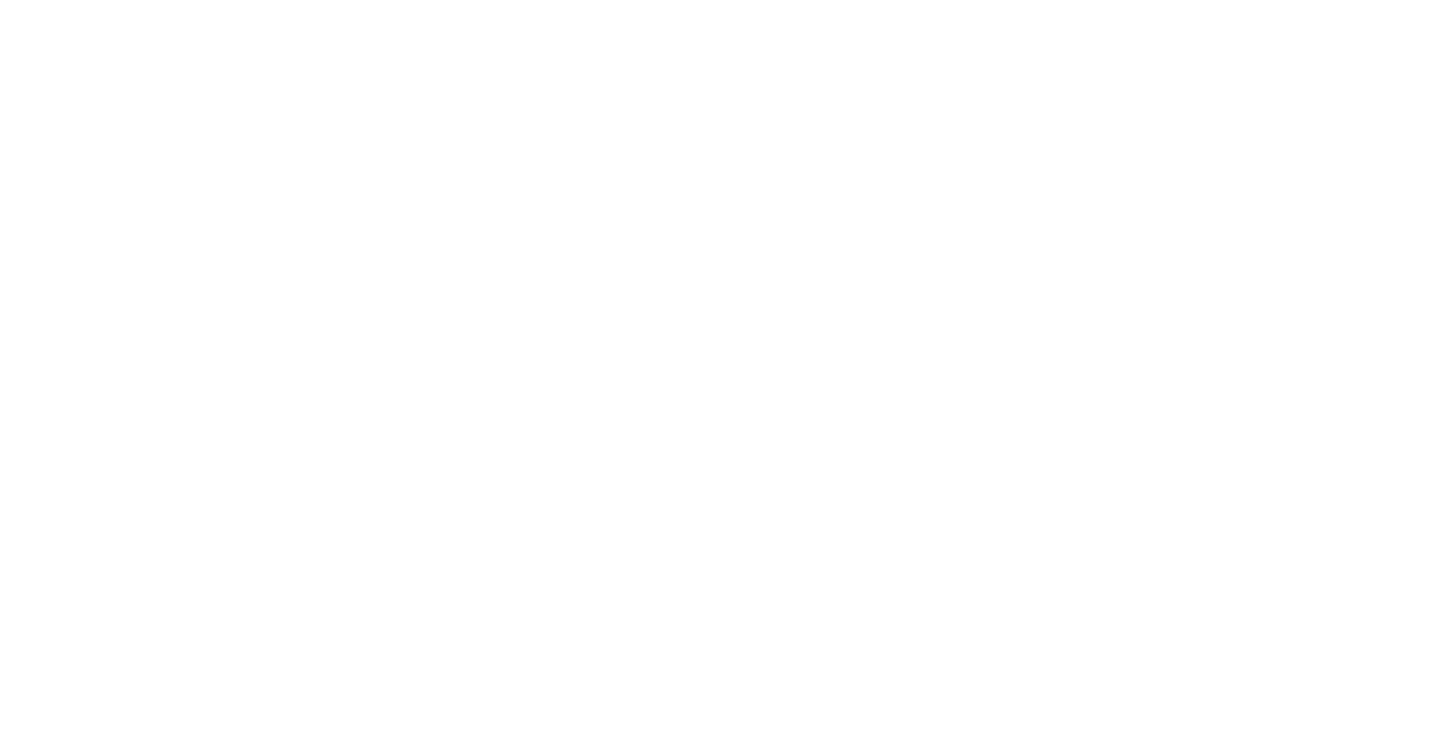 scroll, scrollTop: 0, scrollLeft: 0, axis: both 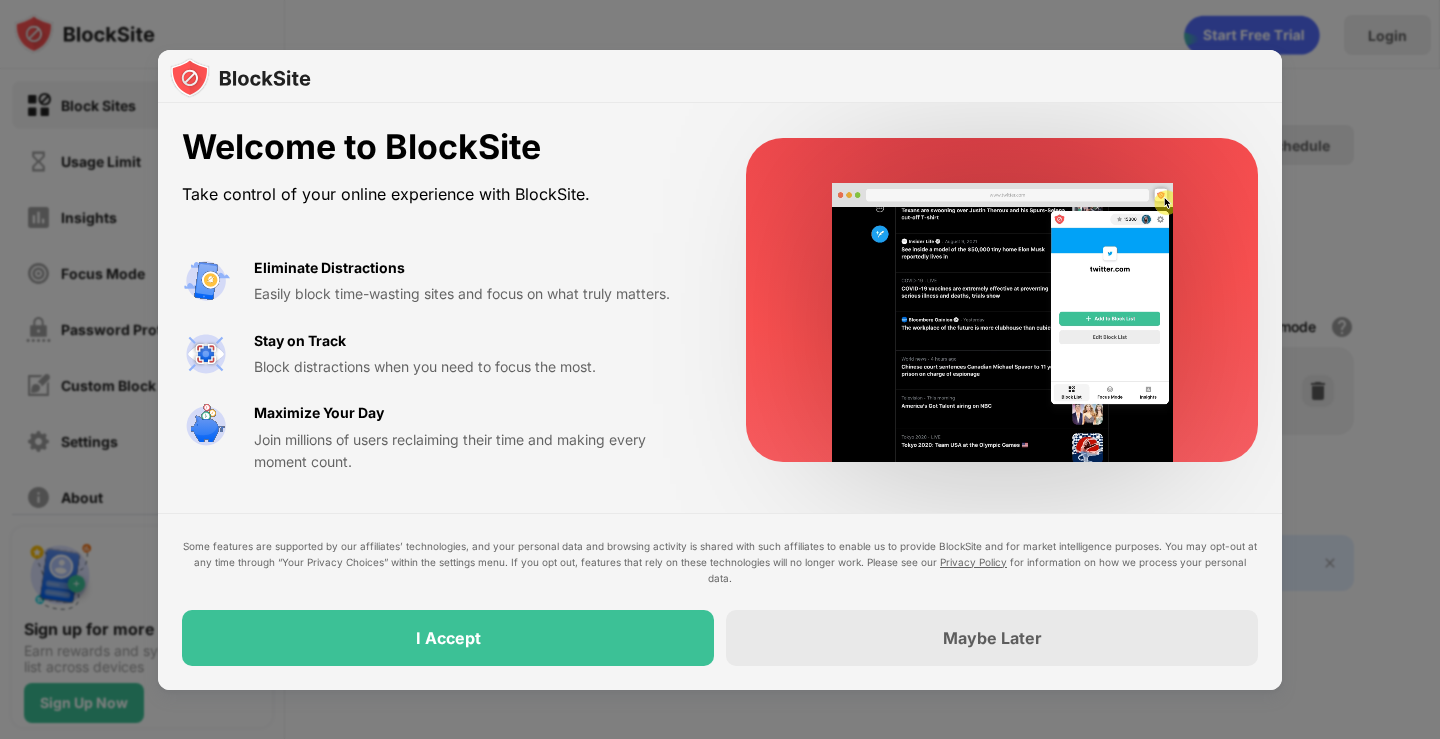 click on "Welcome to BlockSite Take control of your online experience with BlockSite. Eliminate Distractions Easily block time-wasting sites and focus on what truly matters. Stay on Track Block distractions when you need to focus the most. Maximize Your Day Join millions of users reclaiming their time and making every moment count." at bounding box center (720, 300) 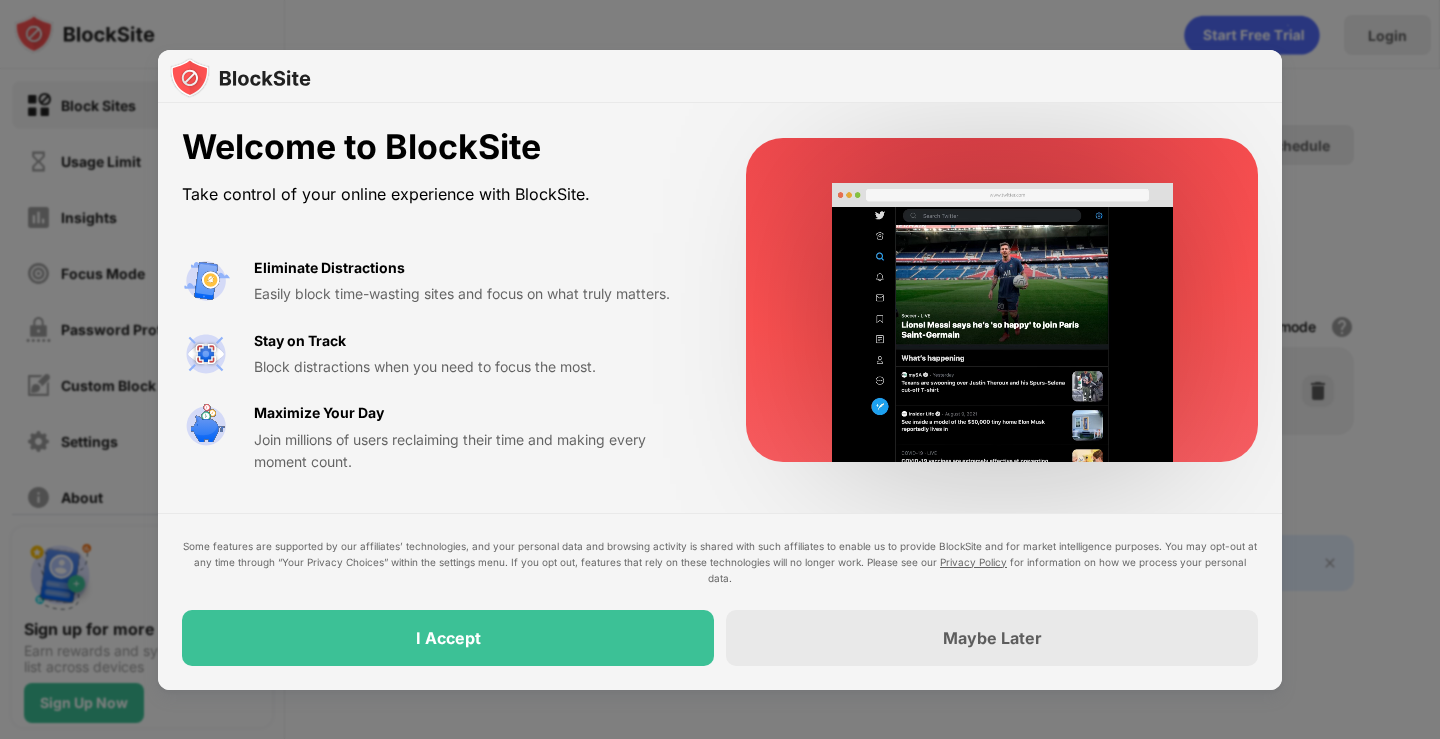 click at bounding box center [720, 77] 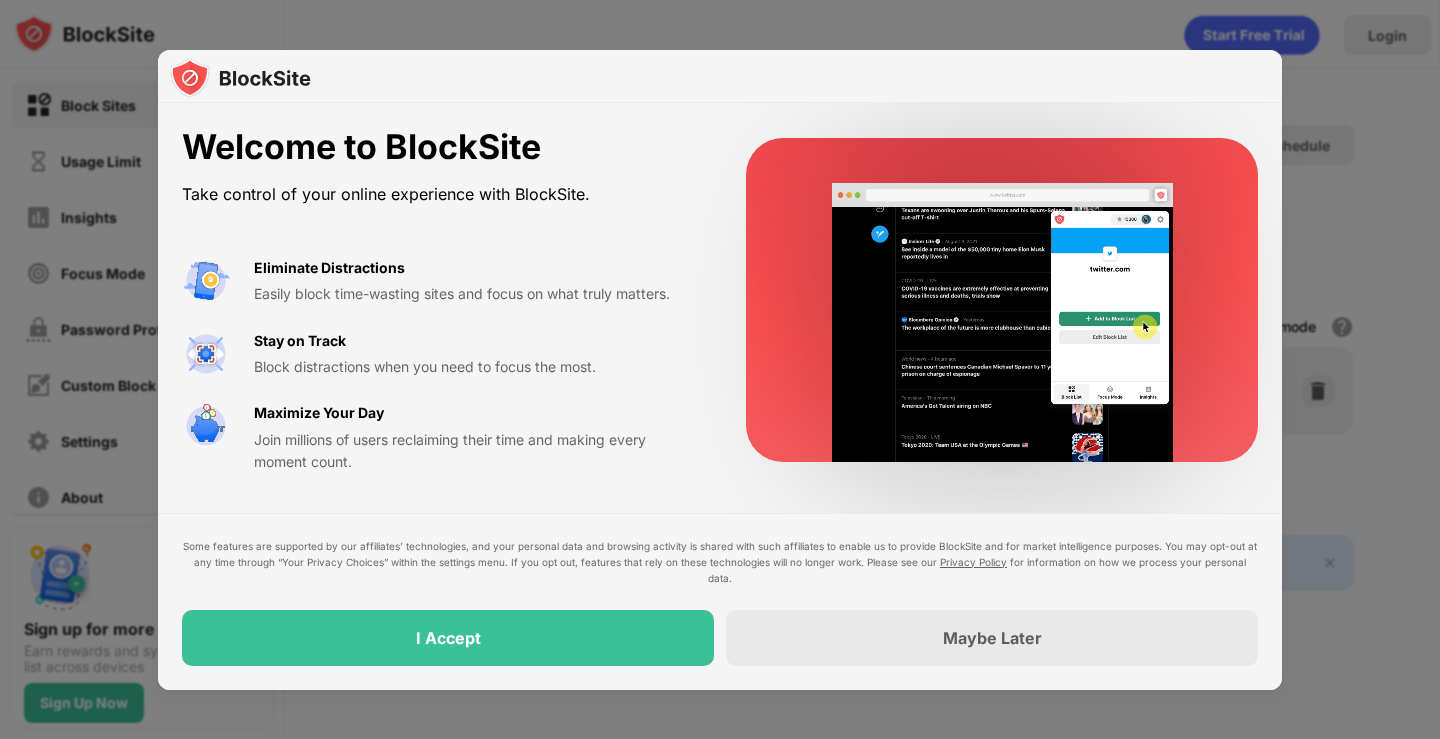 click at bounding box center (720, 369) 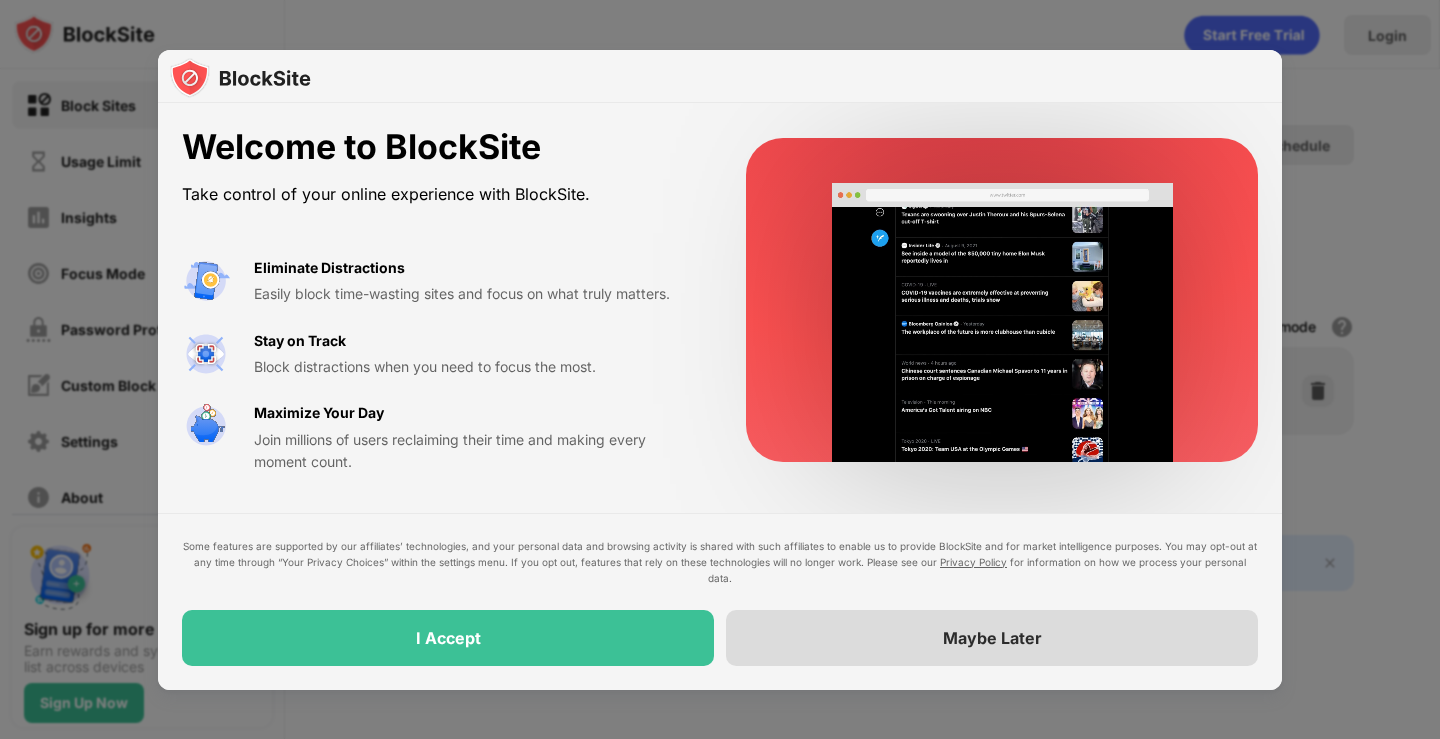 click on "Maybe Later" at bounding box center [992, 638] 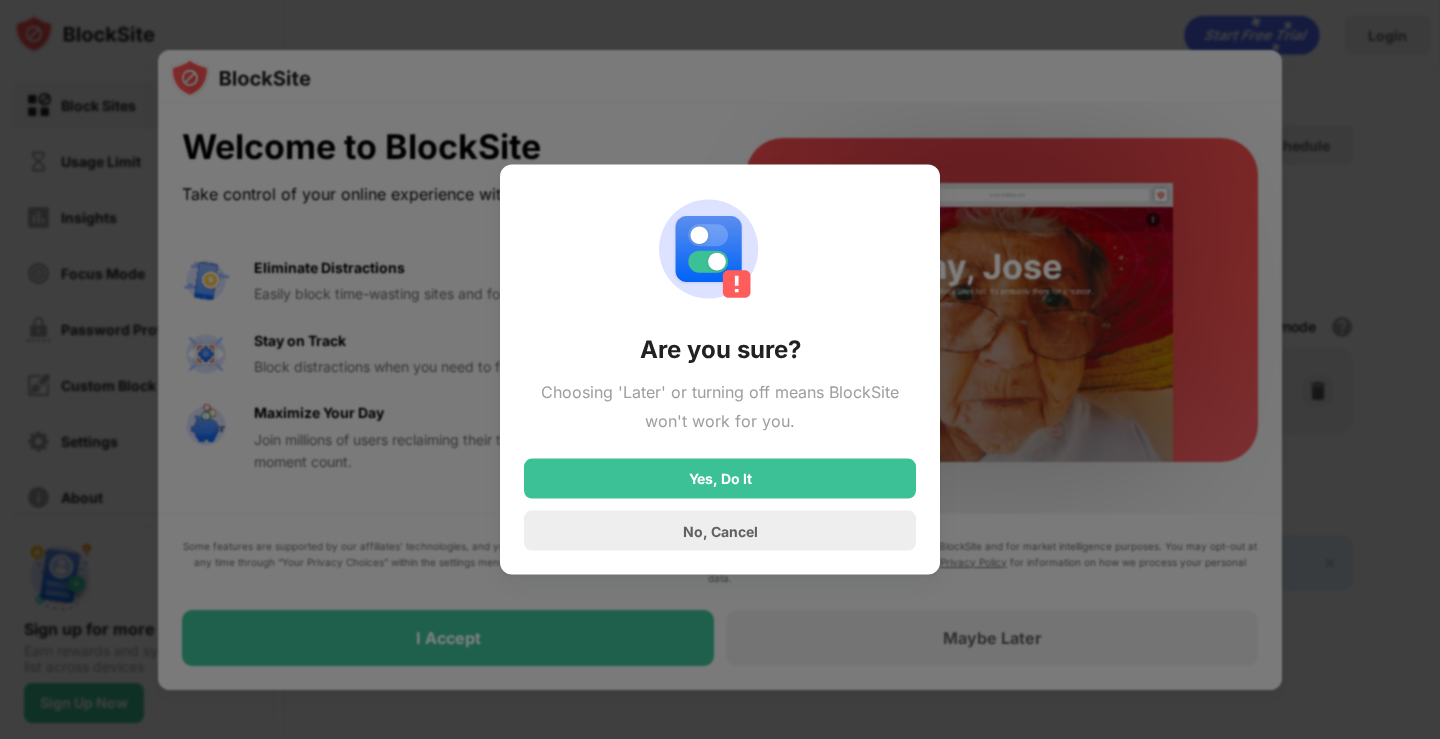 click at bounding box center [720, 369] 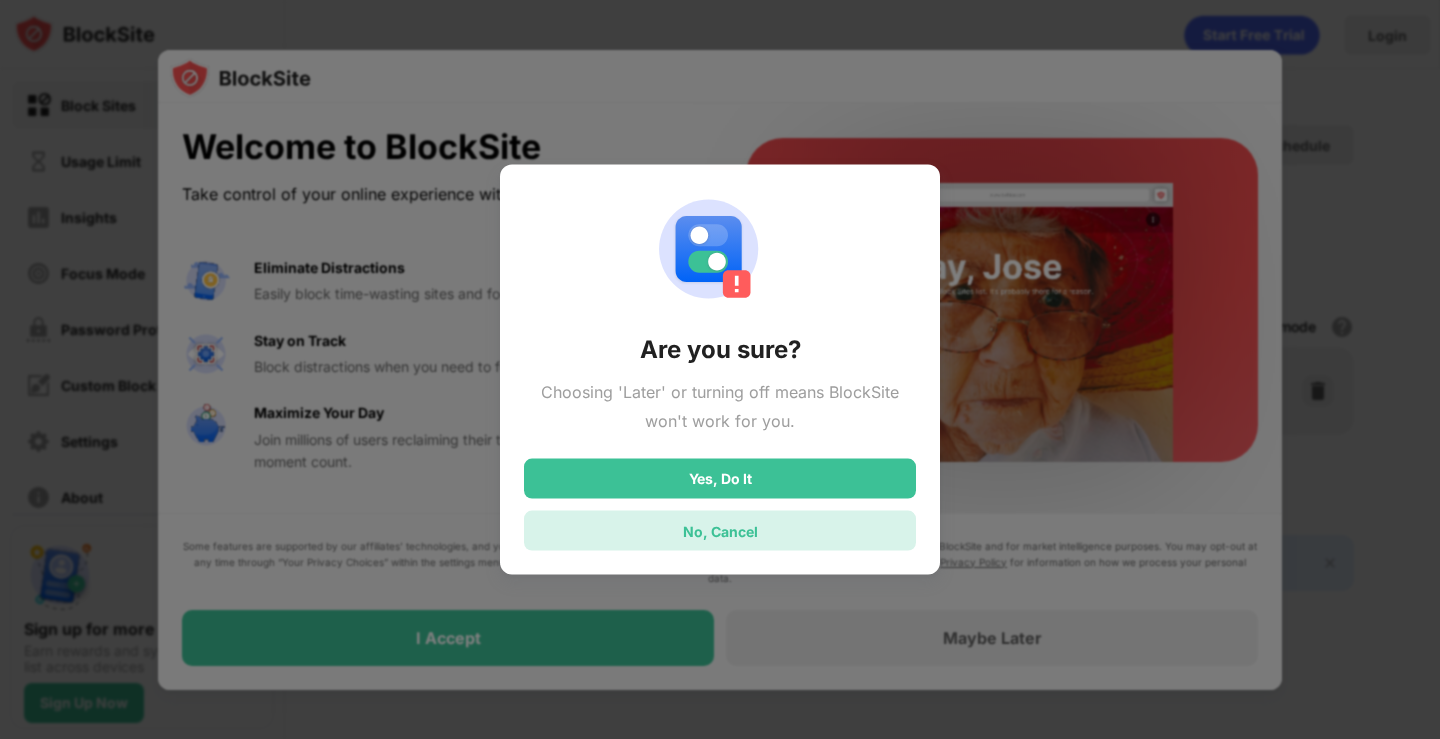 click on "No, Cancel" at bounding box center (720, 530) 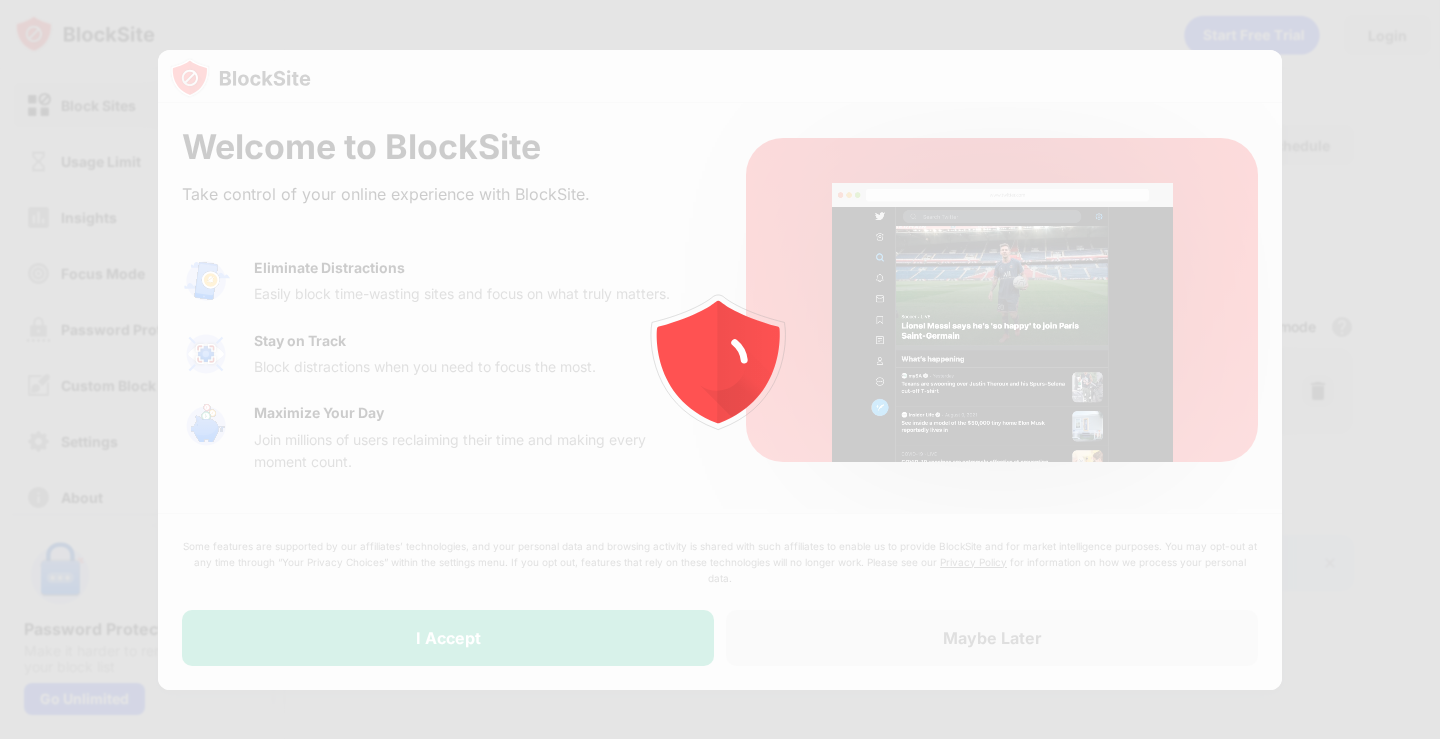 scroll, scrollTop: 0, scrollLeft: 0, axis: both 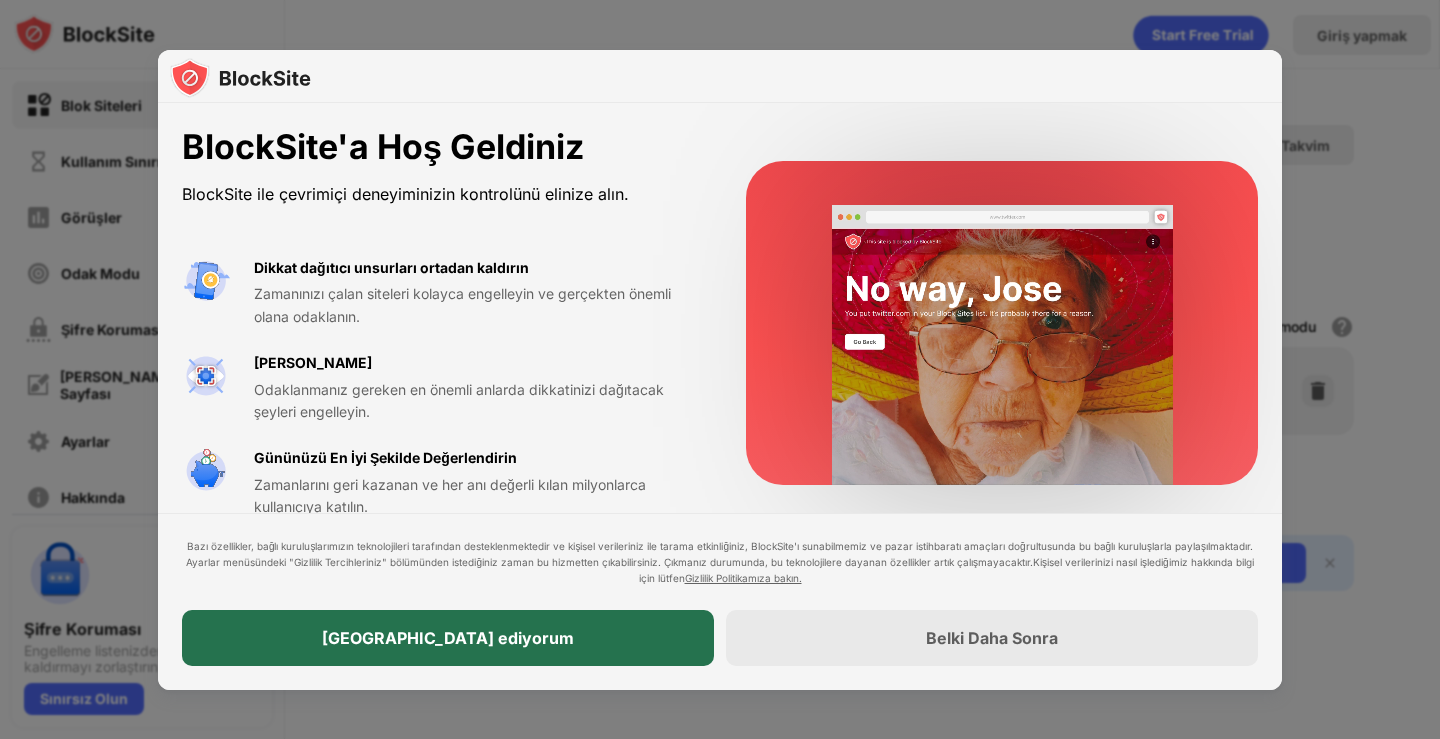 click on "[GEOGRAPHIC_DATA] ediyorum" at bounding box center (448, 638) 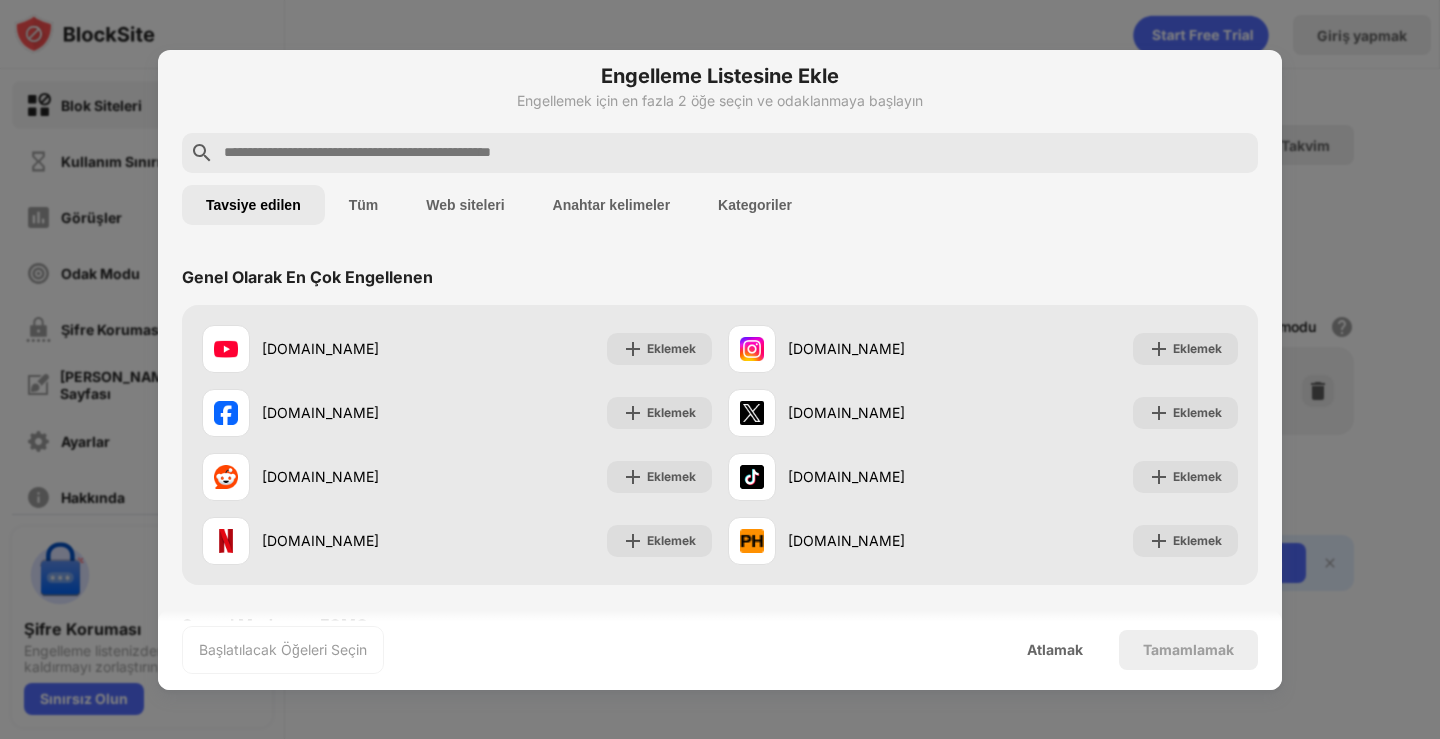 scroll, scrollTop: 0, scrollLeft: 0, axis: both 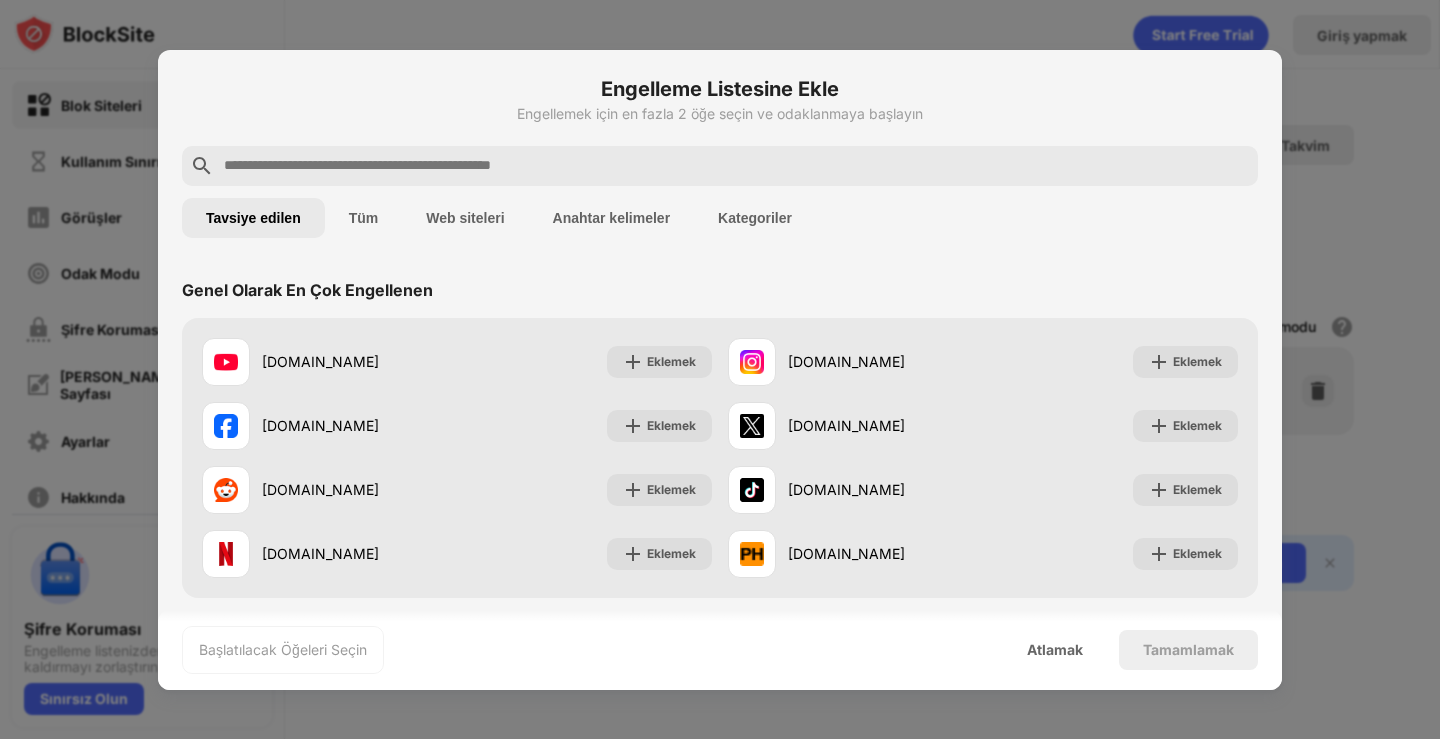 click at bounding box center (736, 166) 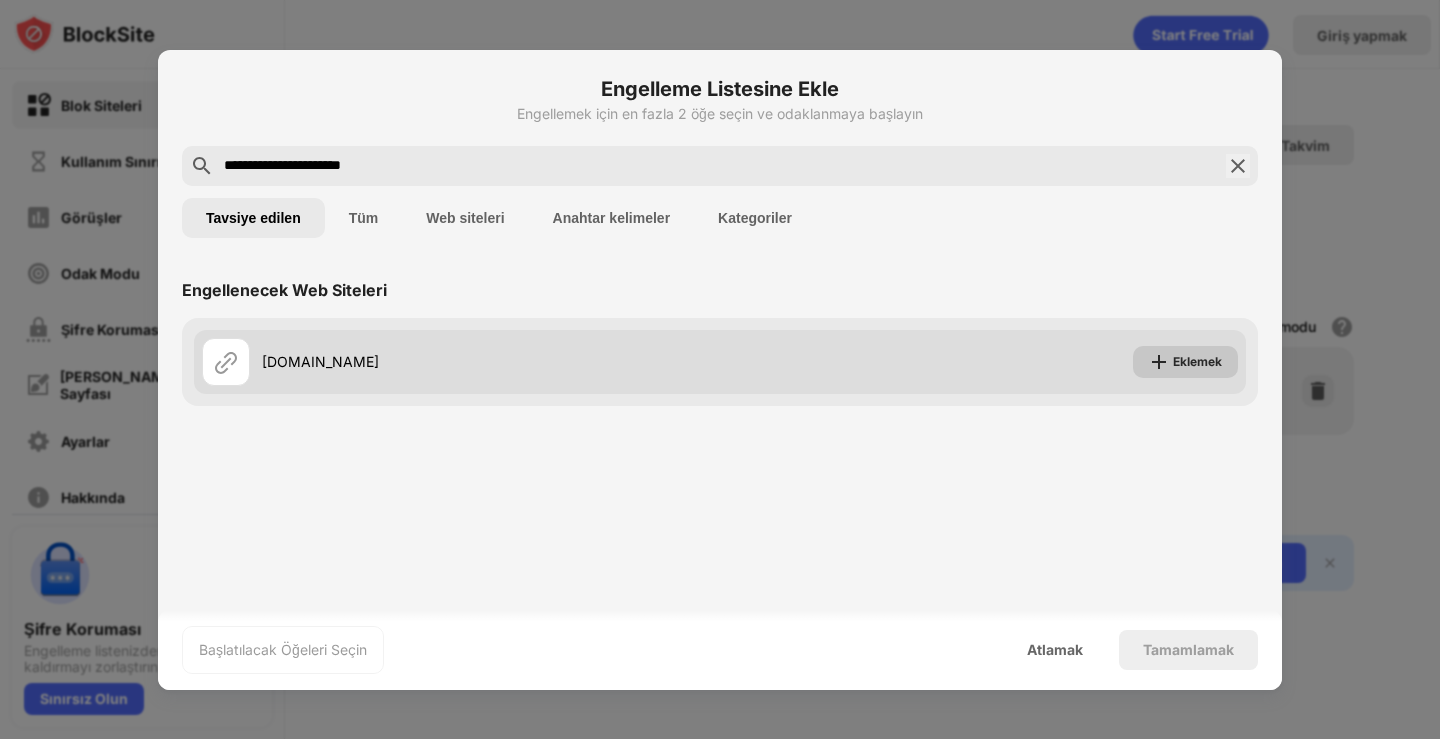 type on "**********" 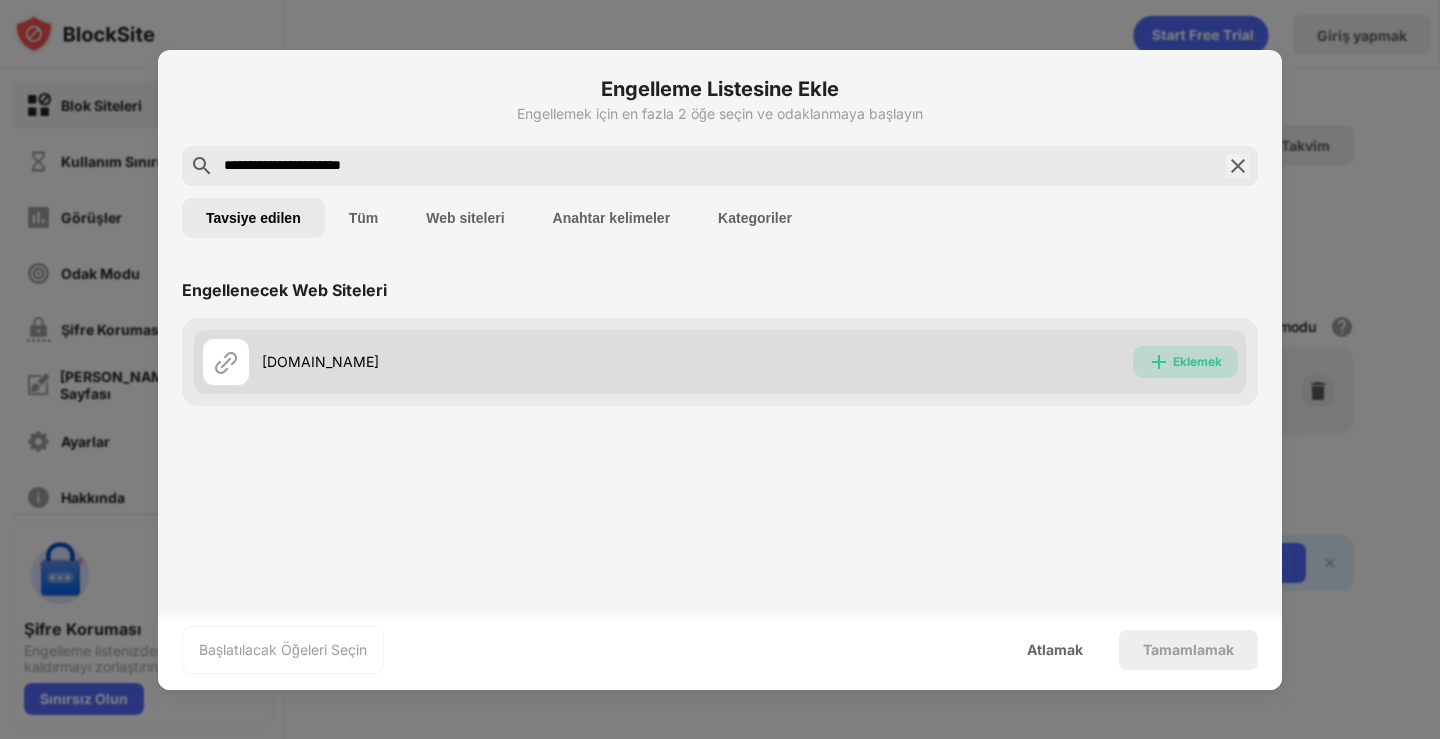 click at bounding box center (1159, 362) 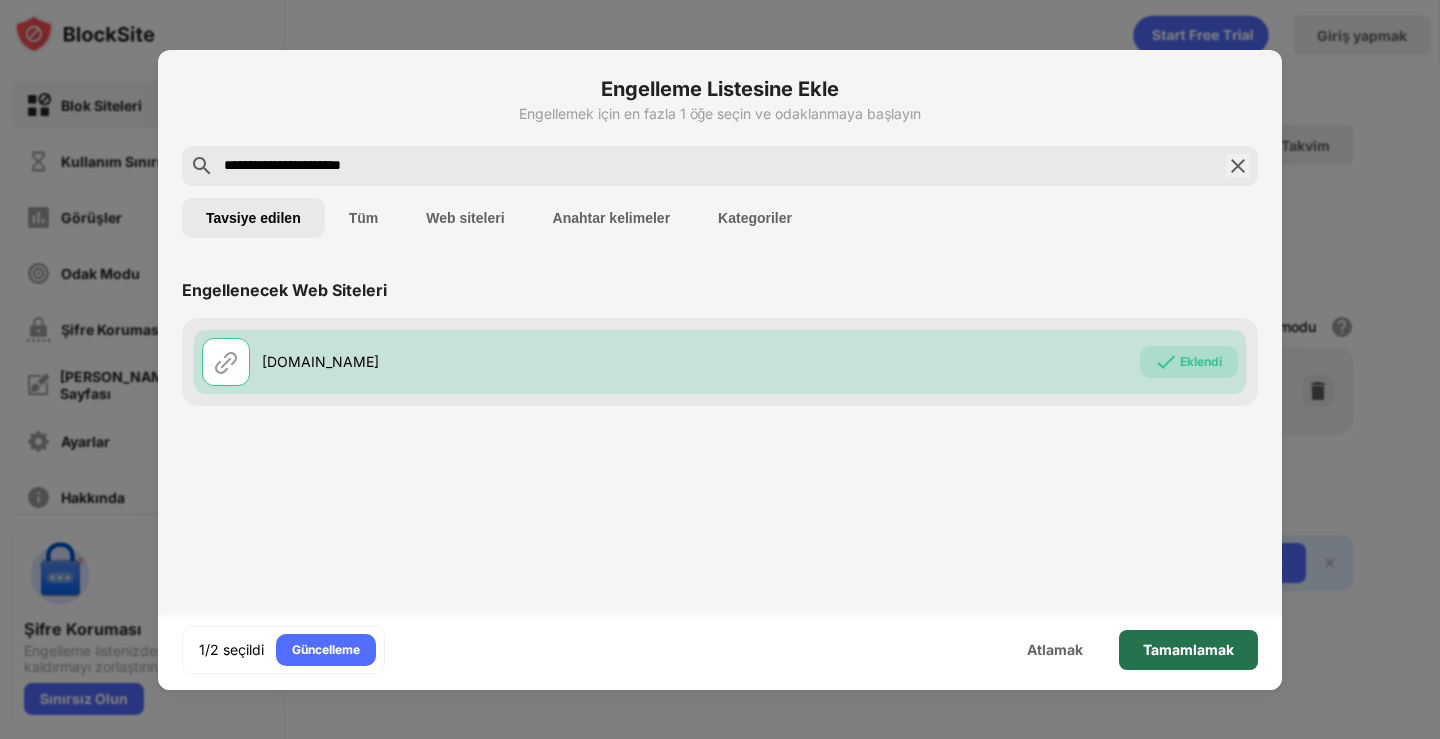 click on "Tamamlamak" at bounding box center [1188, 649] 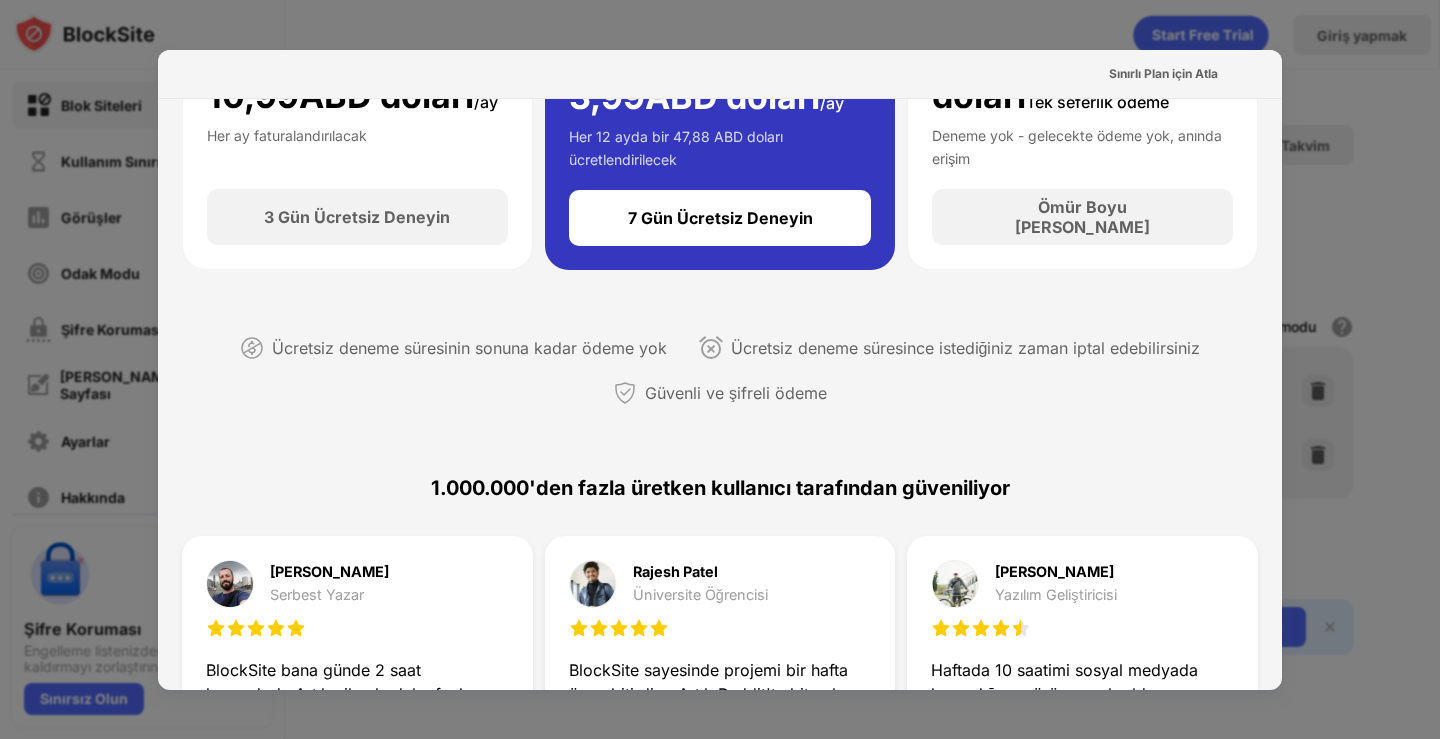 scroll, scrollTop: 0, scrollLeft: 0, axis: both 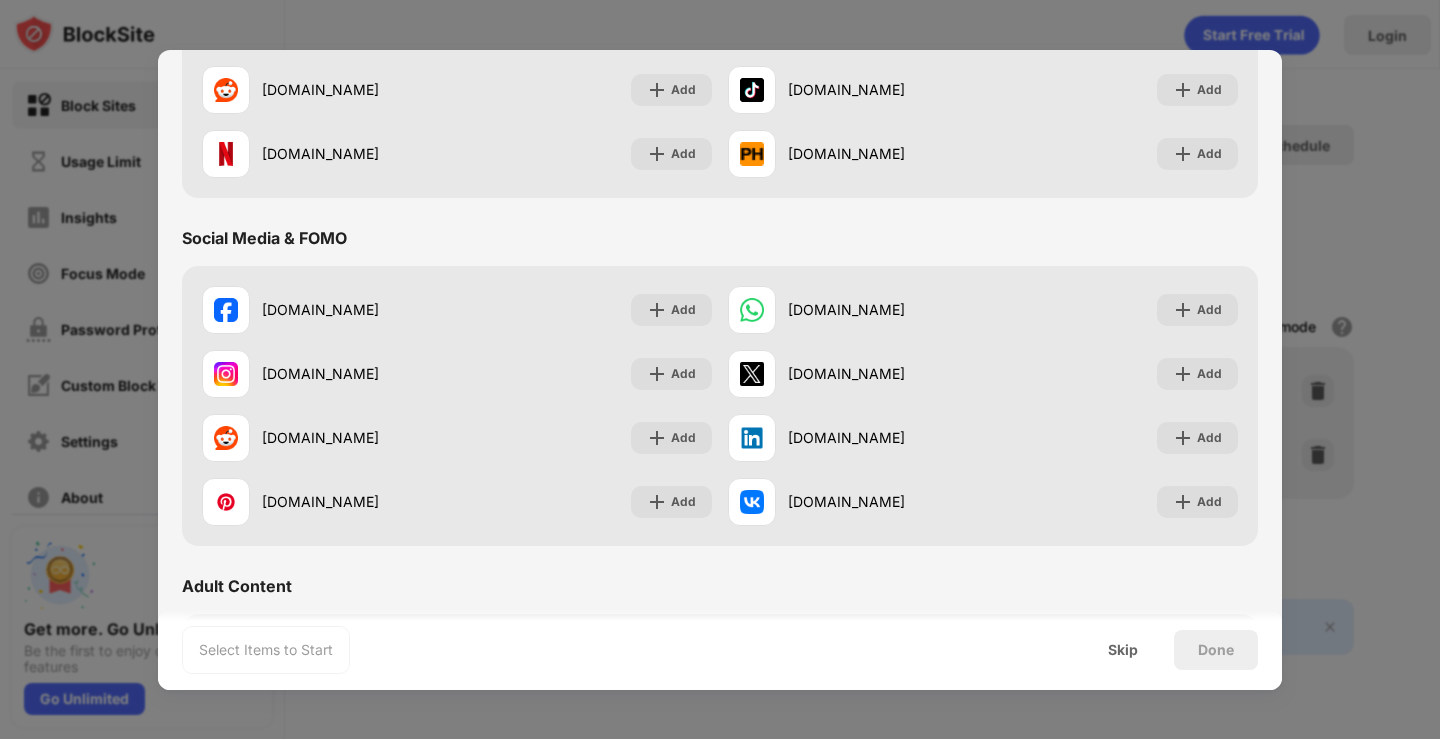 click on "Done" at bounding box center [1216, 650] 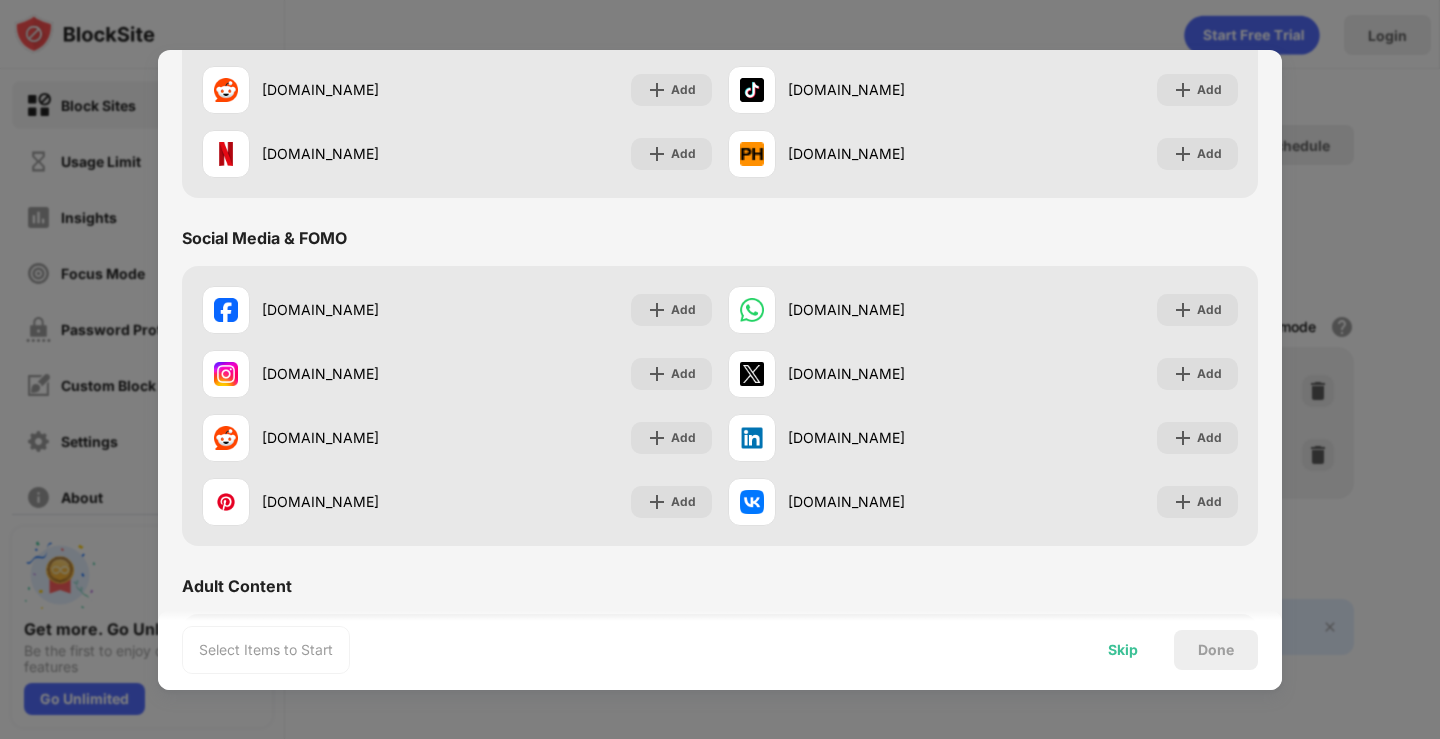 click on "Skip" at bounding box center [1123, 650] 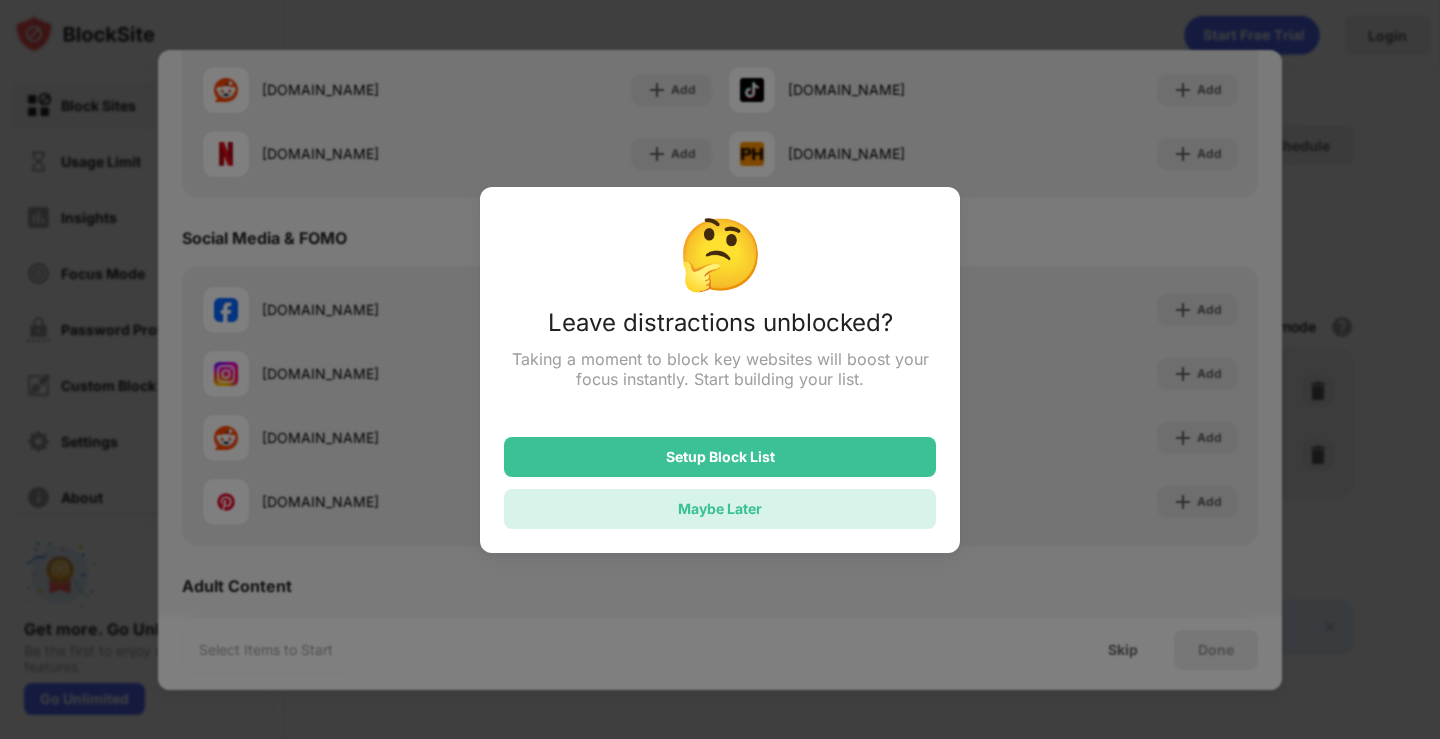 click on "Maybe Later" at bounding box center [720, 508] 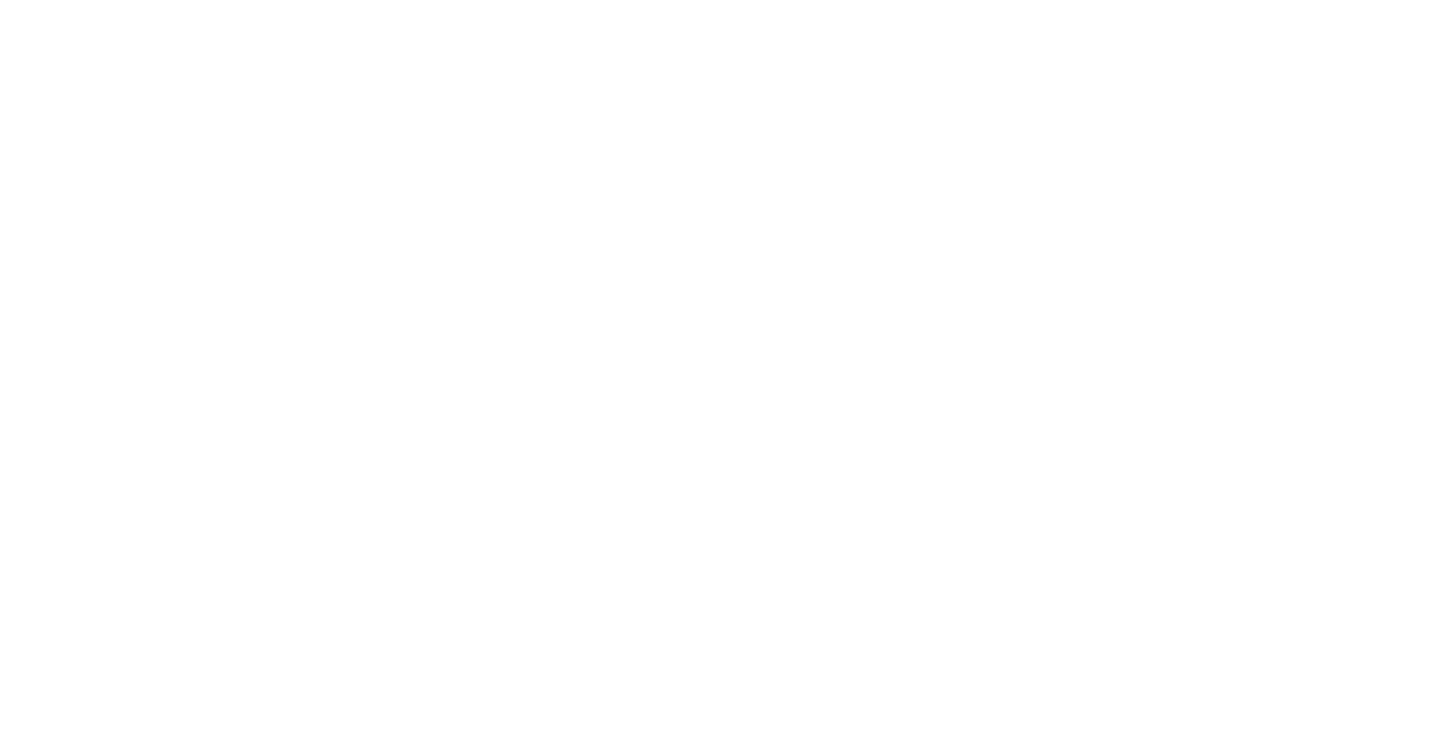 scroll, scrollTop: 0, scrollLeft: 0, axis: both 